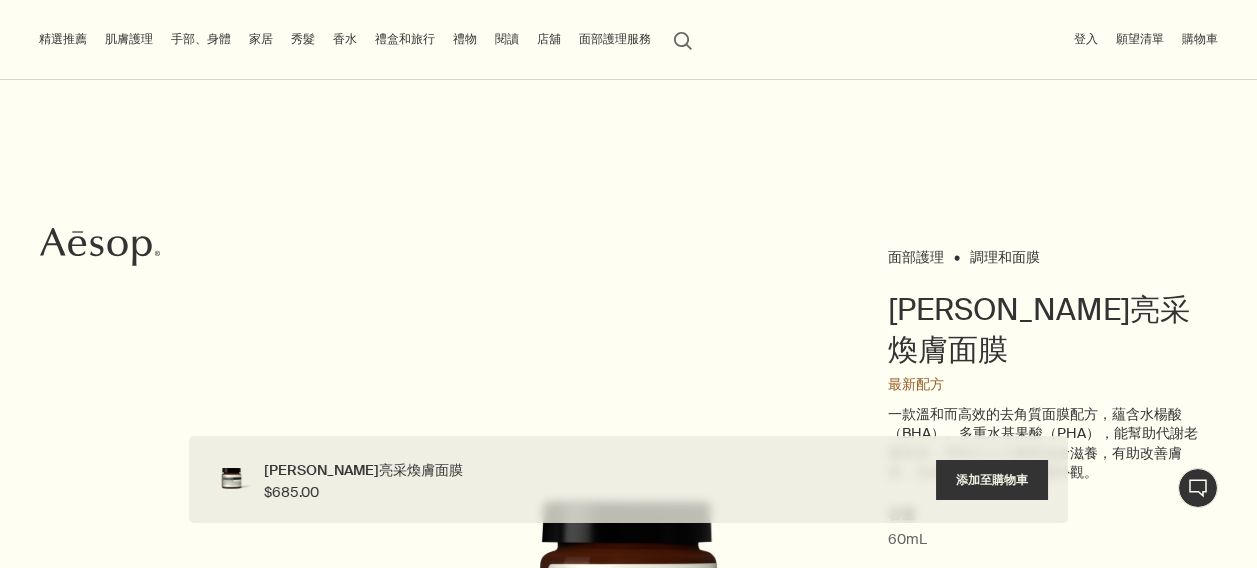 scroll, scrollTop: 1386, scrollLeft: 0, axis: vertical 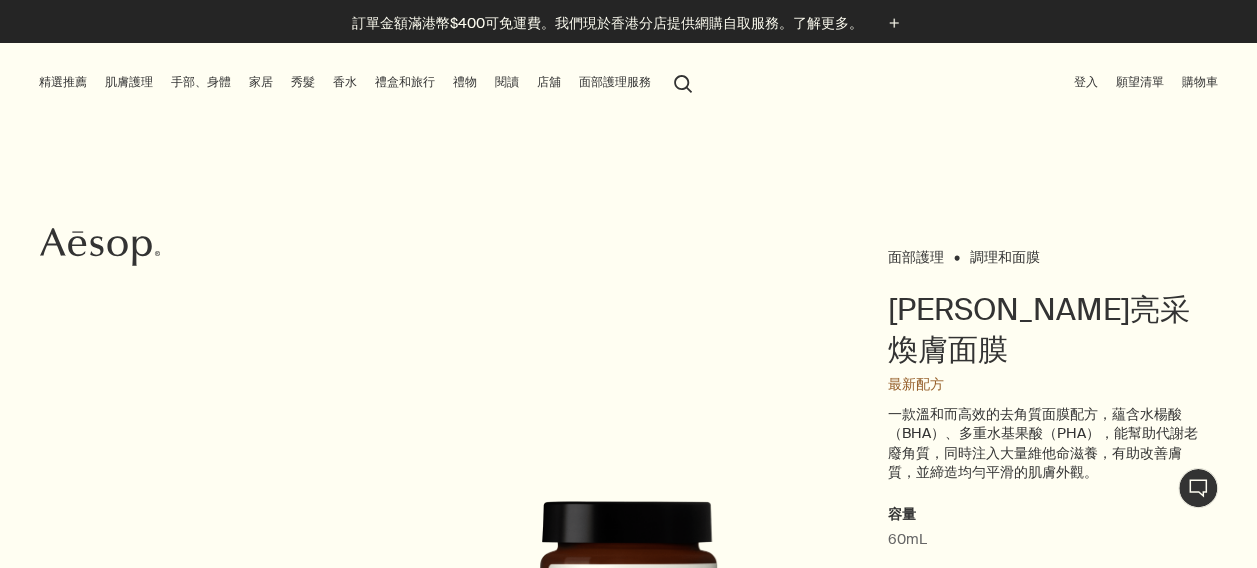 click on "家居" at bounding box center [261, 82] 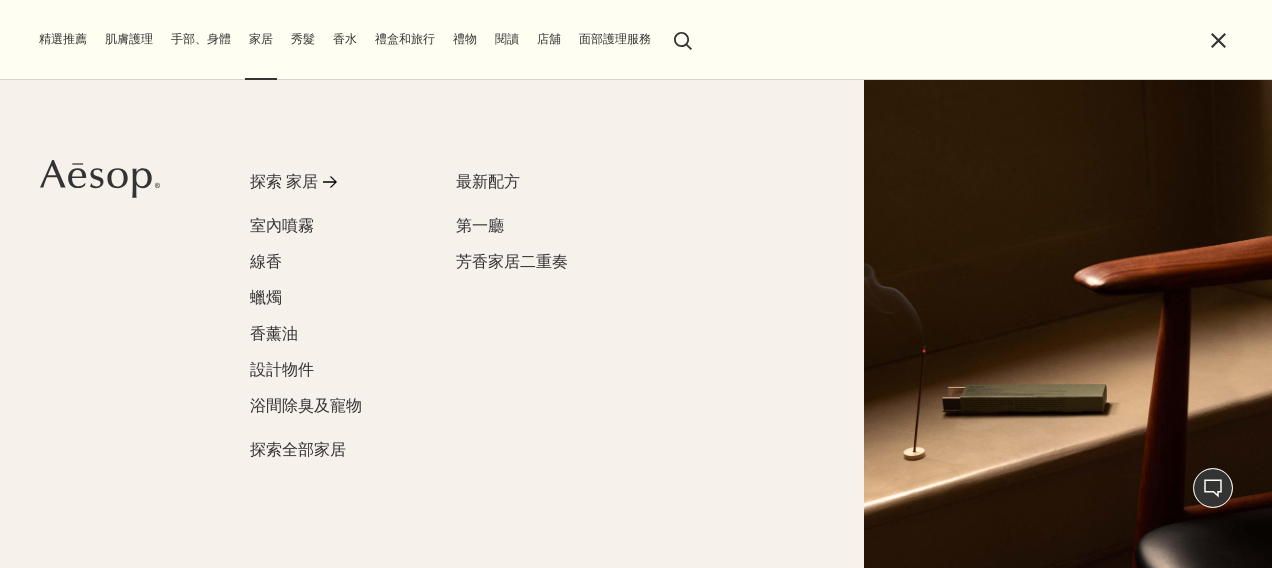 click on "禮盒和旅行" at bounding box center (405, 39) 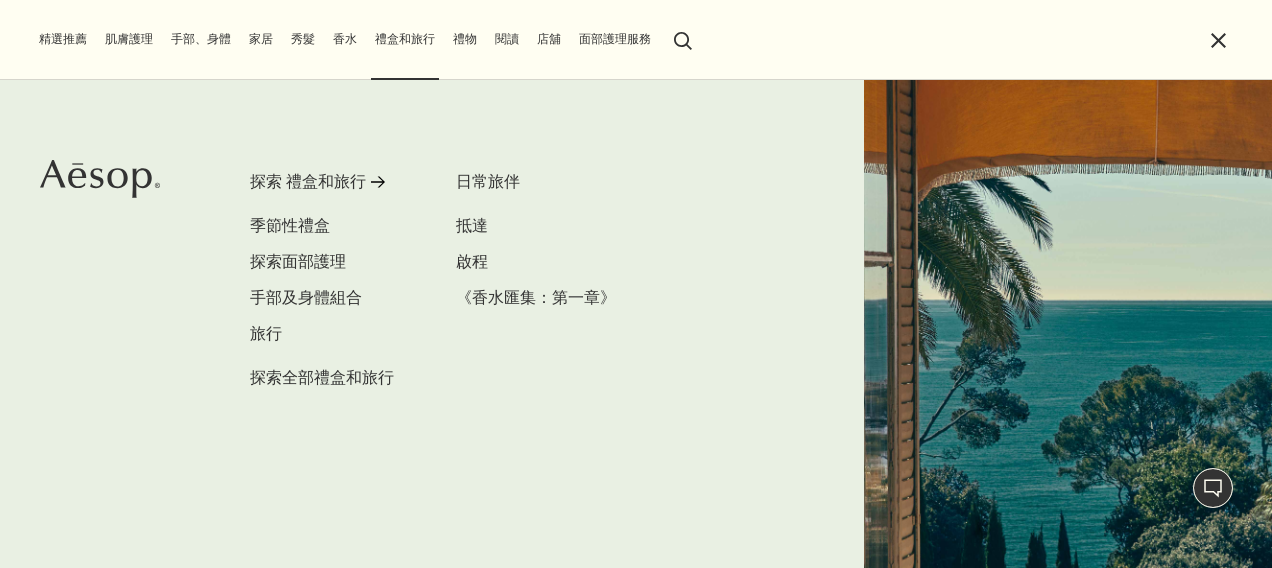 click on "手部、身體" at bounding box center [201, 39] 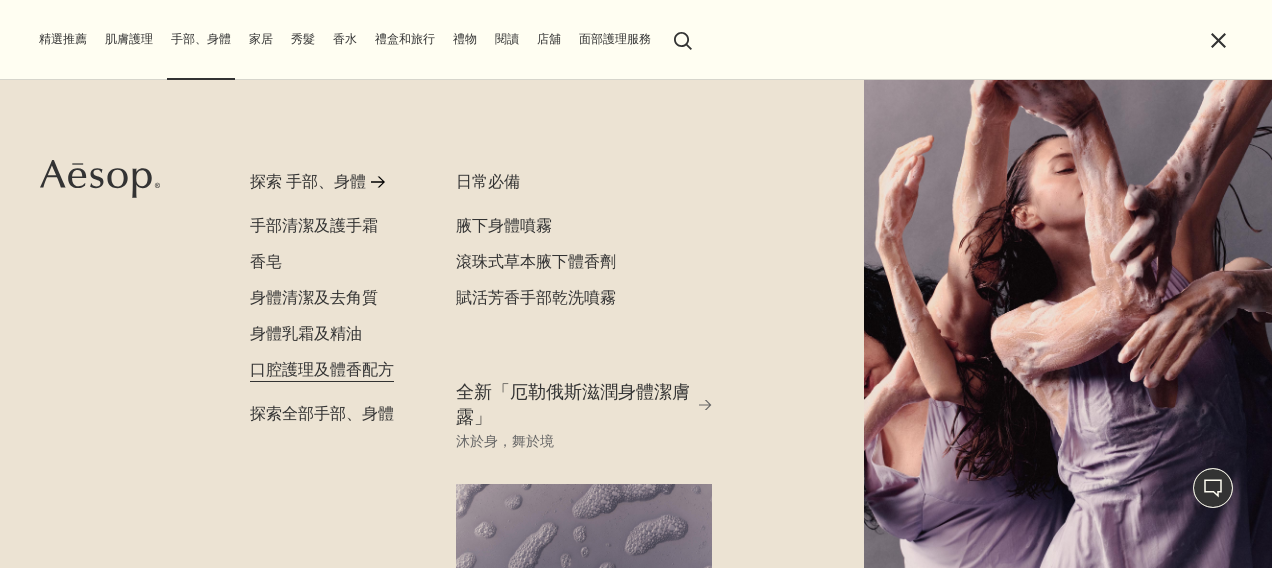 click on "口腔護理及體香配方" at bounding box center (322, 369) 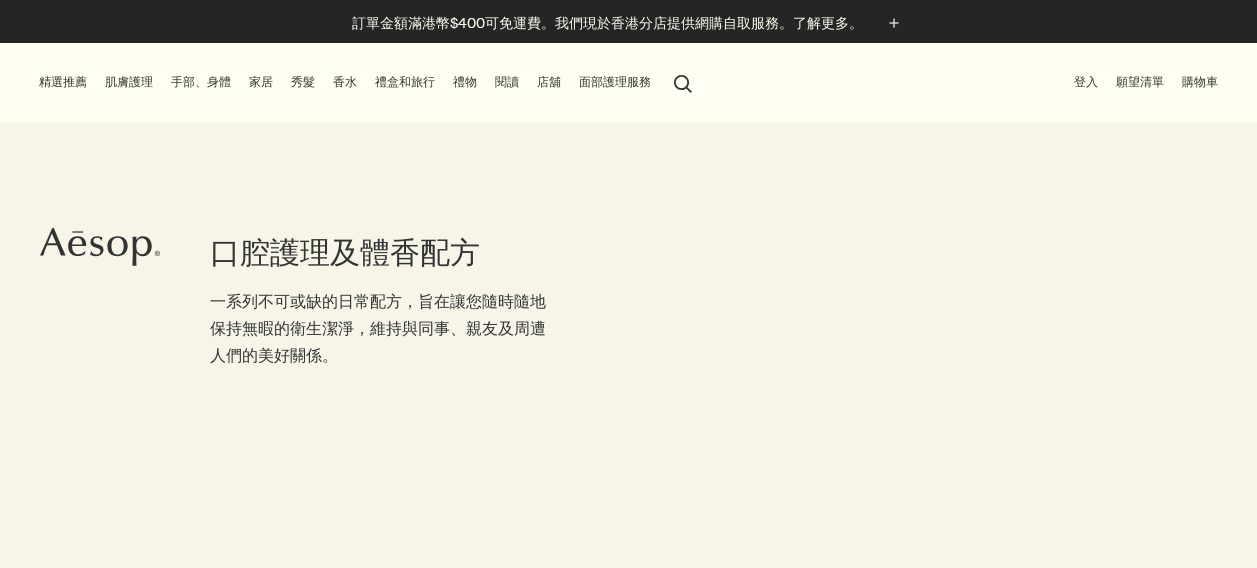 scroll, scrollTop: 0, scrollLeft: 0, axis: both 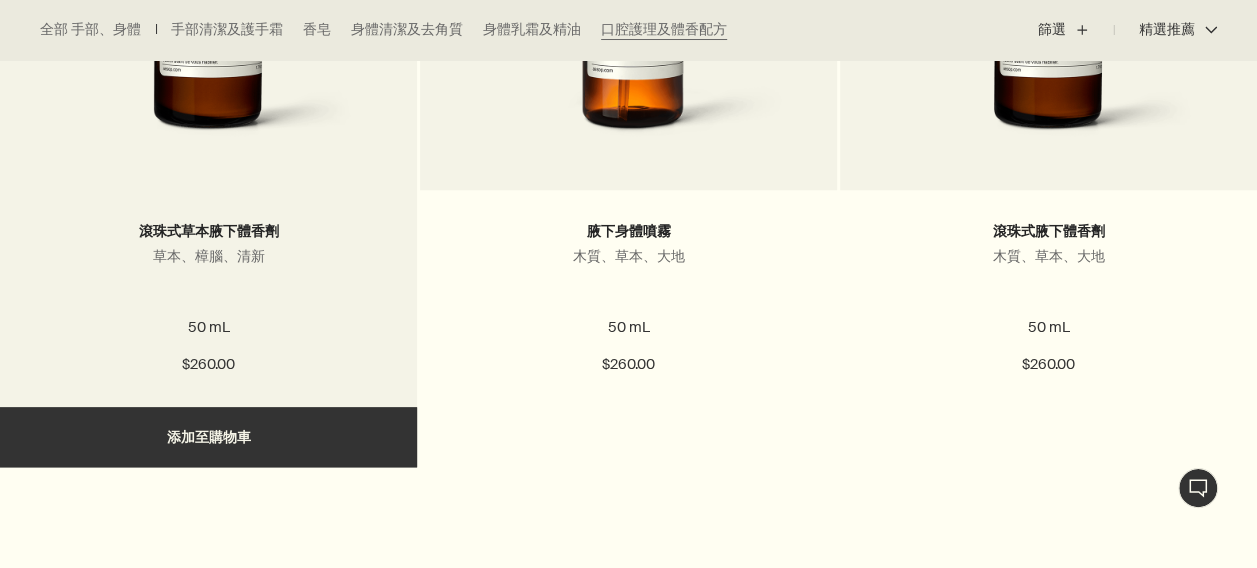 click at bounding box center [208, -22] 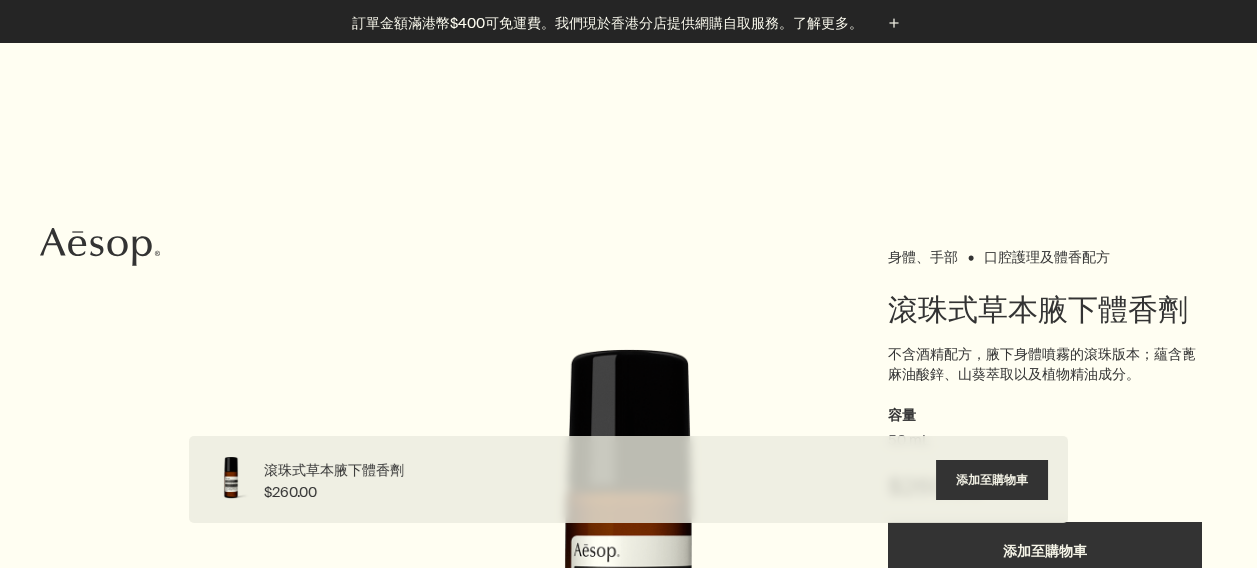 scroll, scrollTop: 824, scrollLeft: 0, axis: vertical 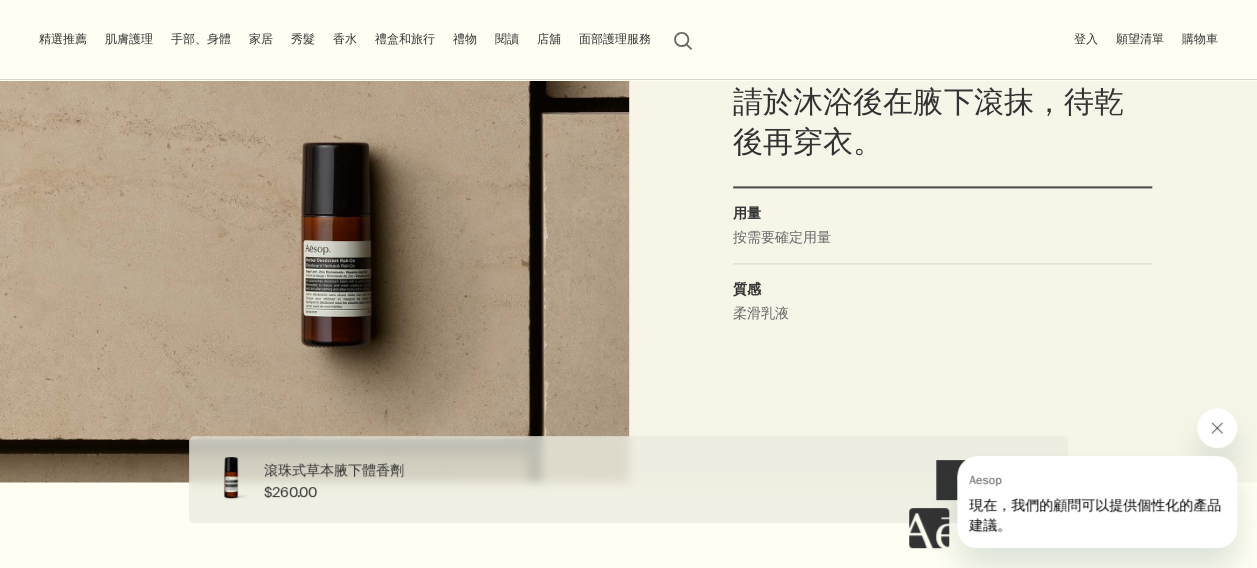 drag, startPoint x: 1218, startPoint y: 426, endPoint x: 1201, endPoint y: 422, distance: 17.464249 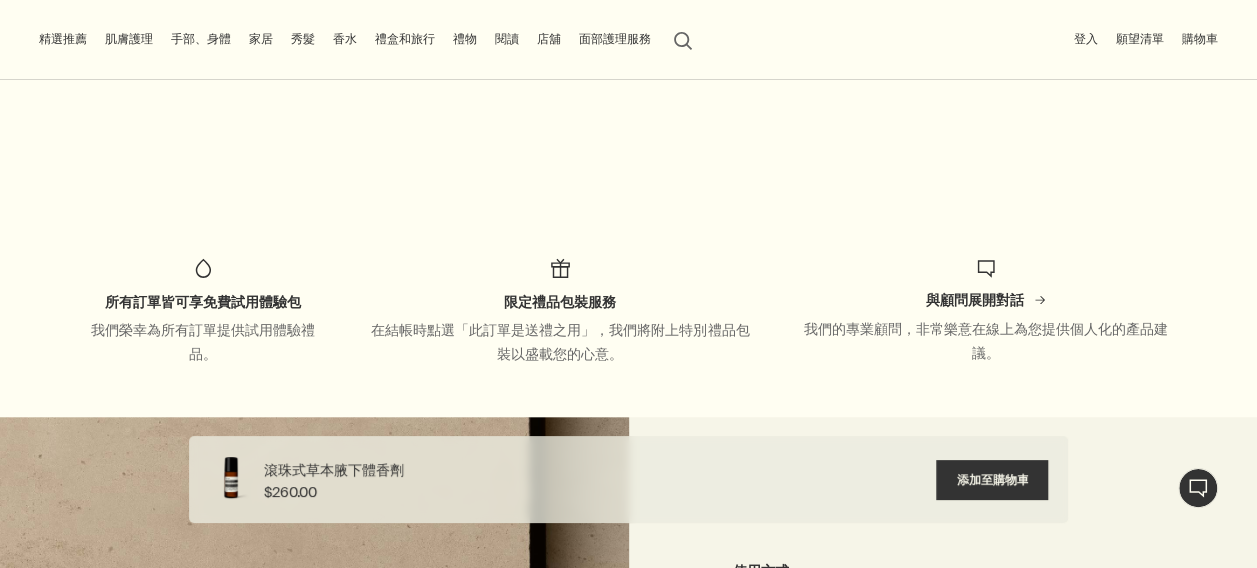 scroll, scrollTop: 724, scrollLeft: 0, axis: vertical 